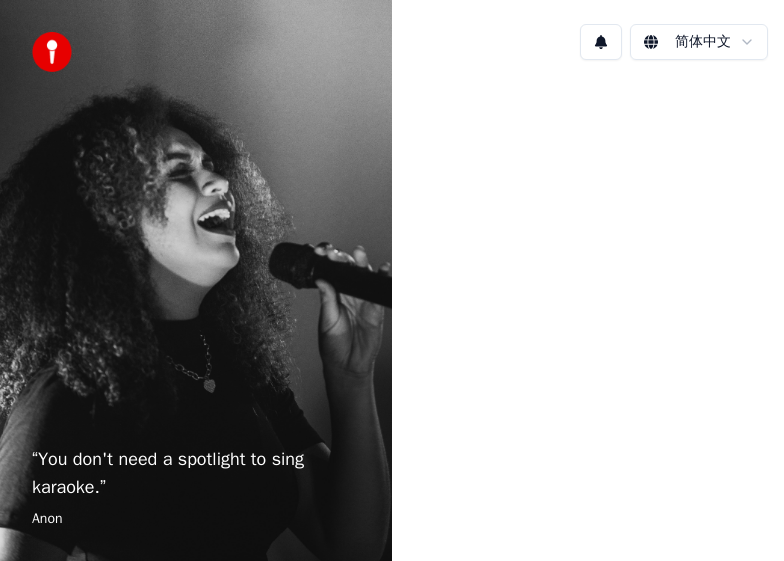scroll, scrollTop: 0, scrollLeft: 0, axis: both 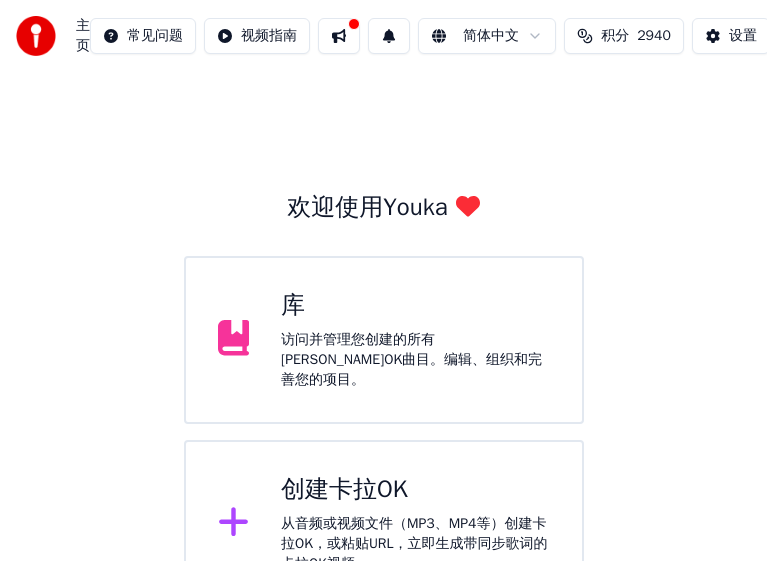 click on "从音频或视频文件（MP3、MP4等）创建卡拉OK，或粘贴URL，立即生成带同步歌词的卡拉OK视频。" at bounding box center (415, 544) 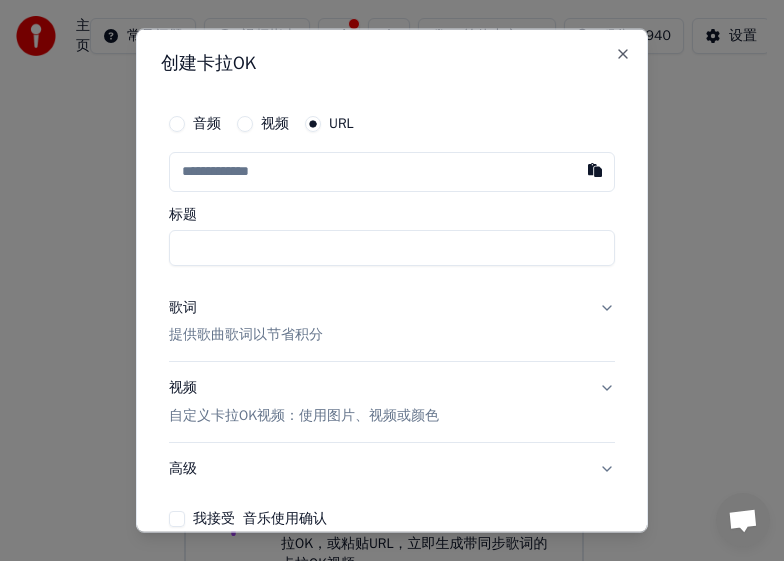 scroll, scrollTop: 344, scrollLeft: 0, axis: vertical 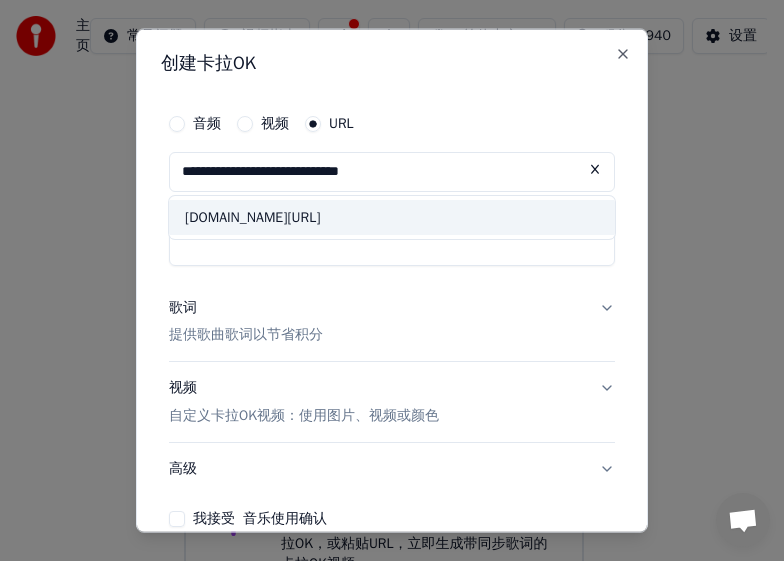 type on "**********" 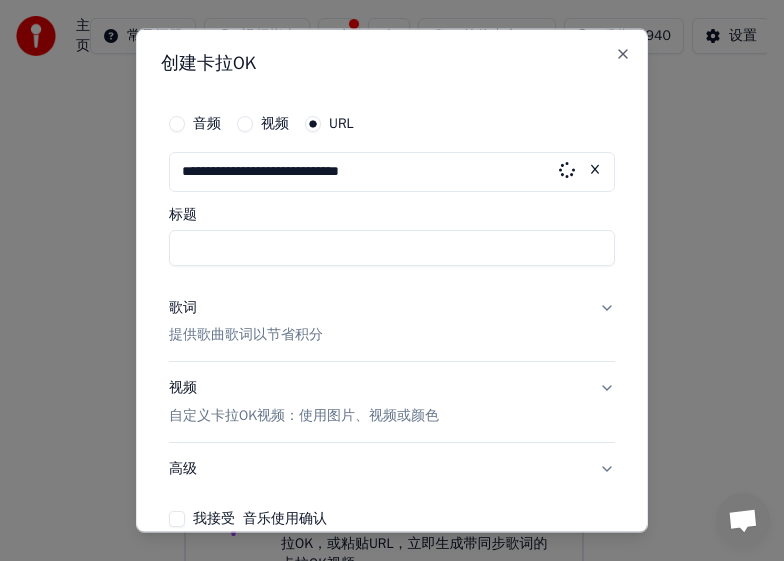 click on "标题" at bounding box center [392, 247] 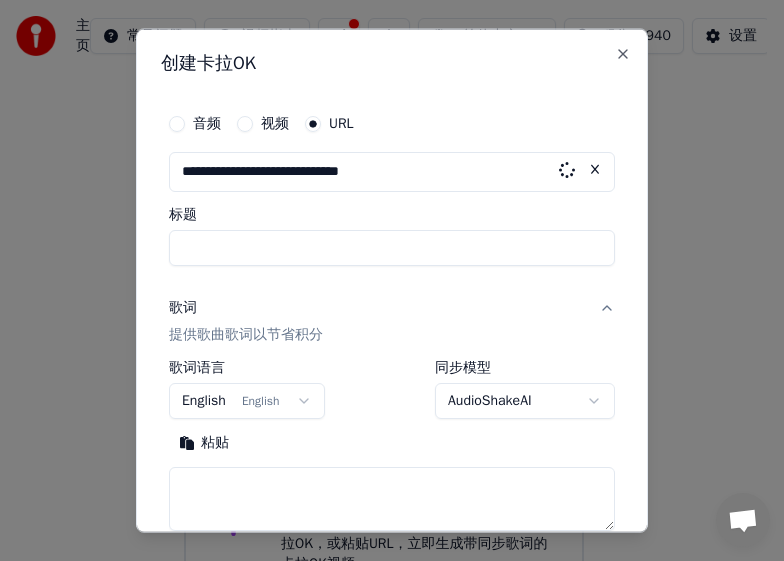 click on "标题" at bounding box center (392, 247) 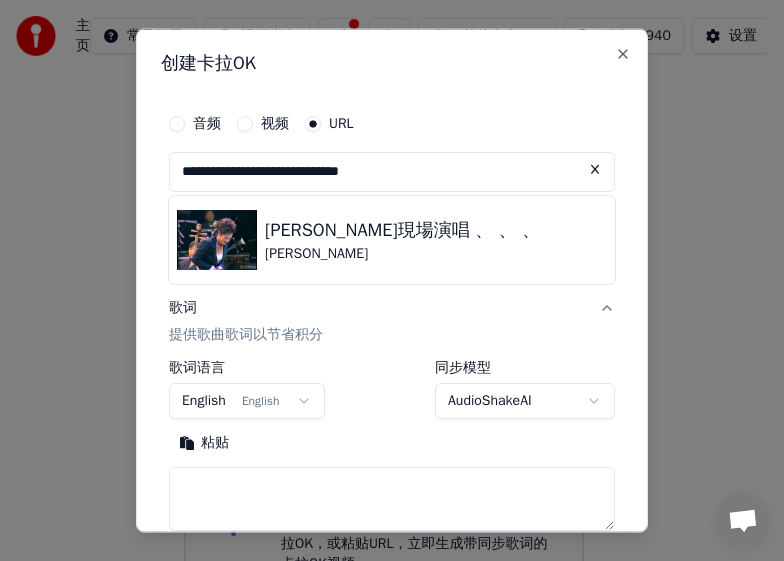 click on "English English" at bounding box center (247, 401) 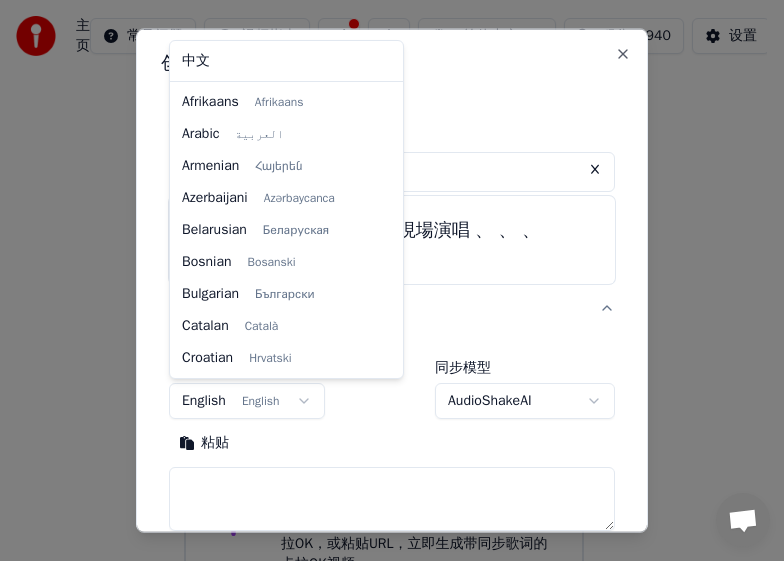 scroll, scrollTop: 128, scrollLeft: 0, axis: vertical 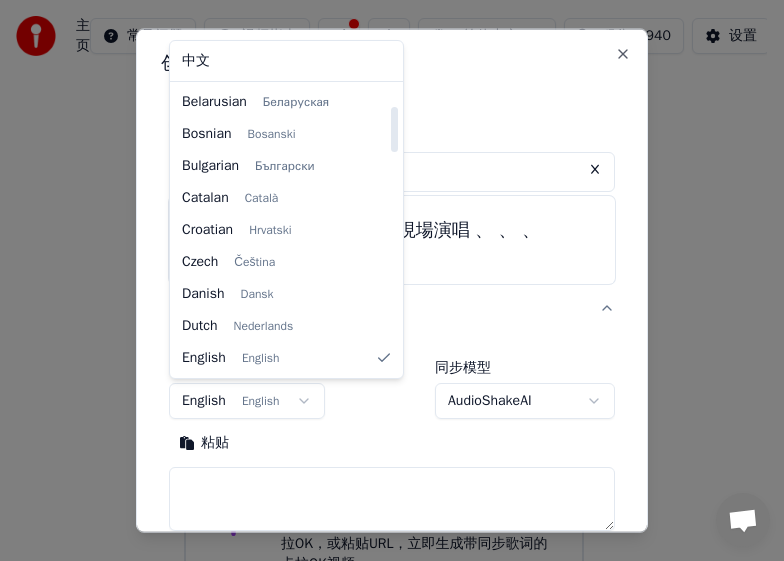 select on "**" 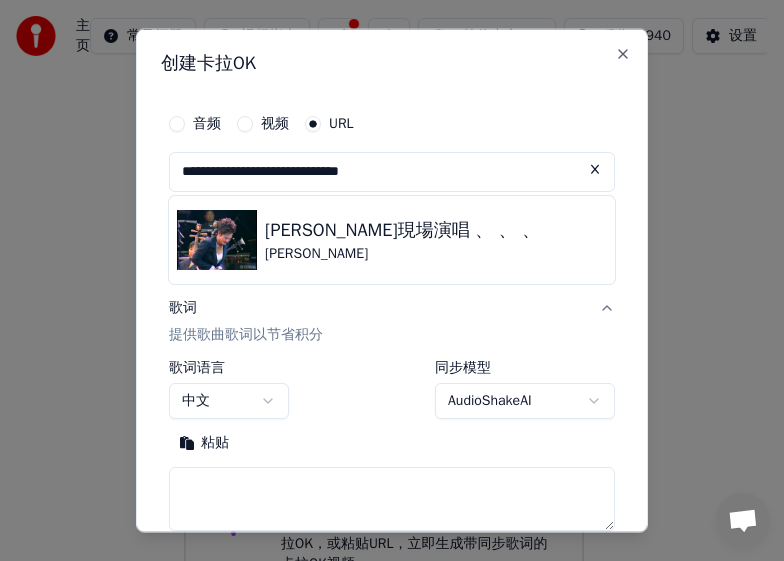 click at bounding box center [392, 499] 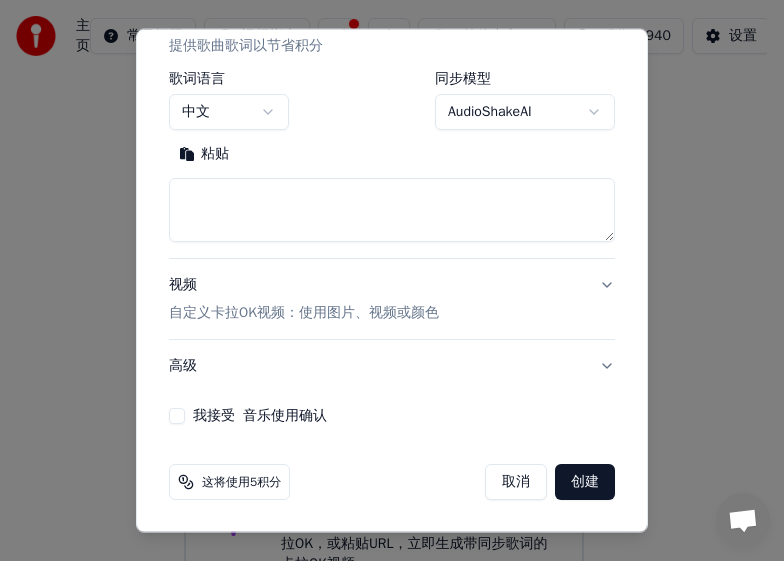click at bounding box center [392, 210] 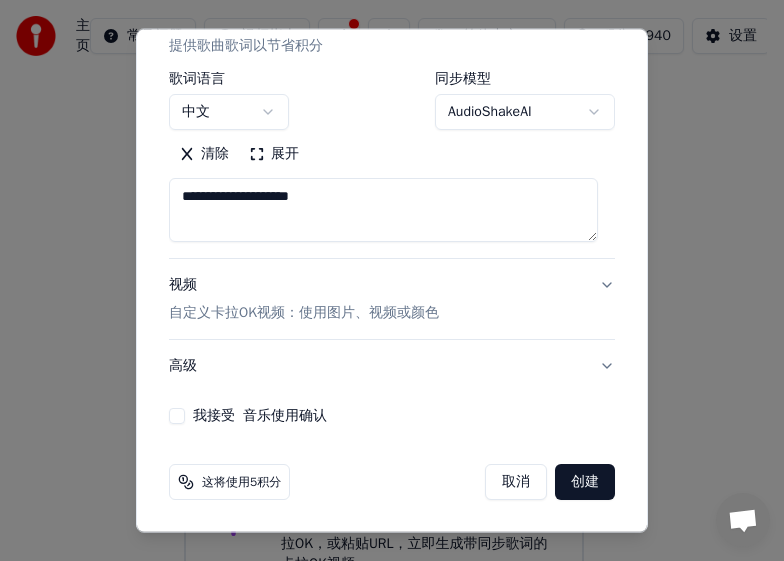 click on "**********" at bounding box center (392, 119) 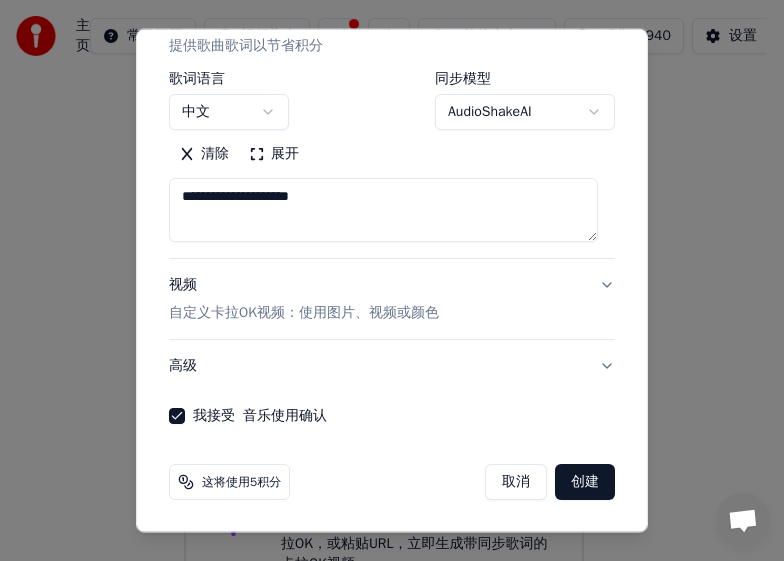 click on "创建" at bounding box center (585, 482) 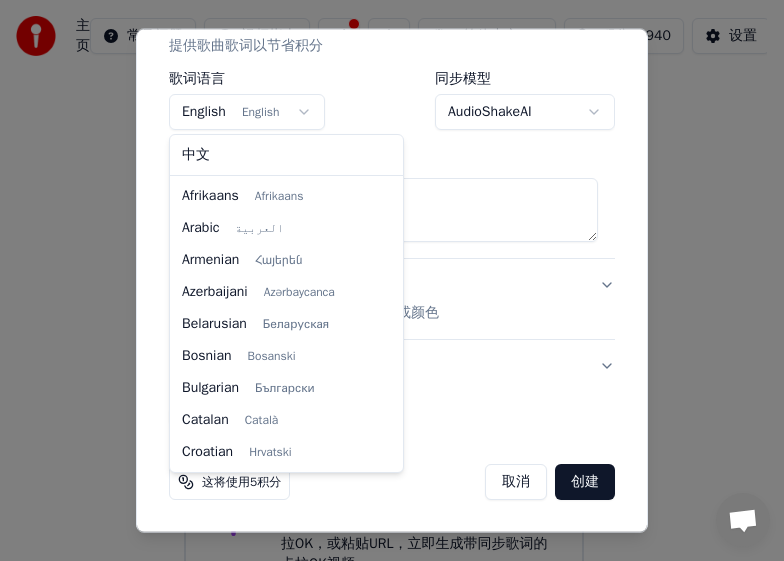 click on "**********" at bounding box center (383, 392) 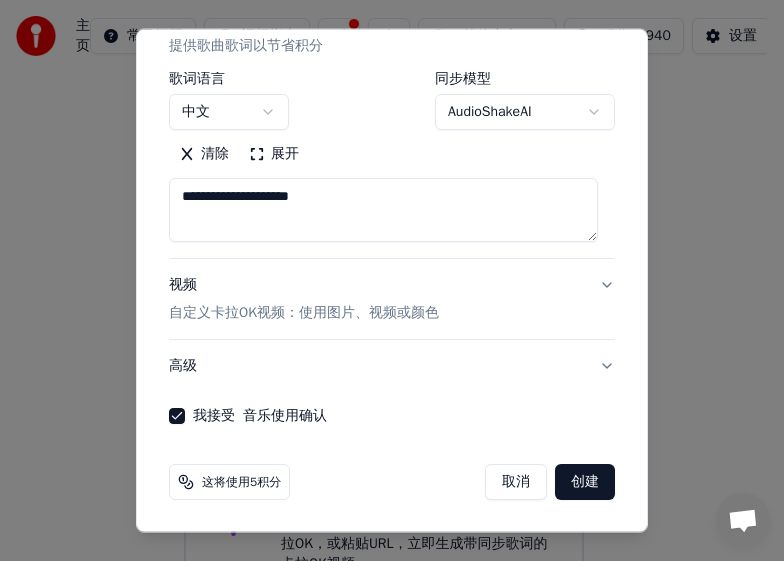 click on "创建" at bounding box center [585, 482] 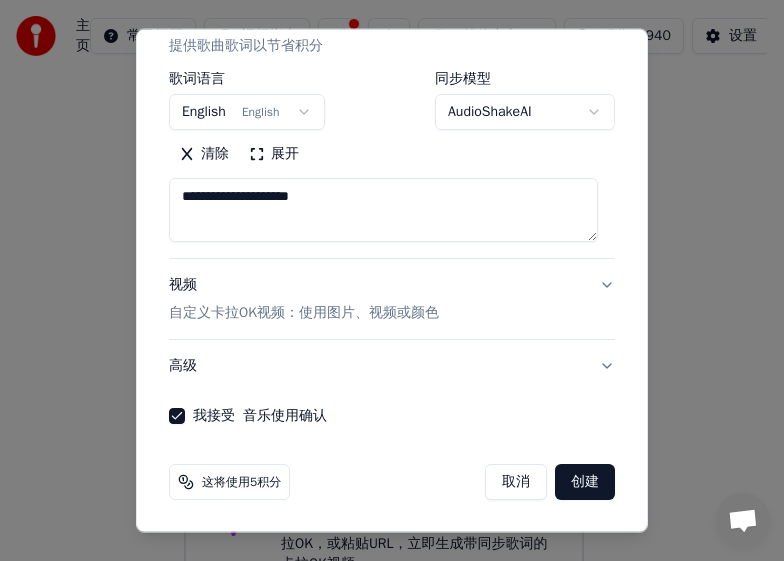 click on "**********" at bounding box center (383, 392) 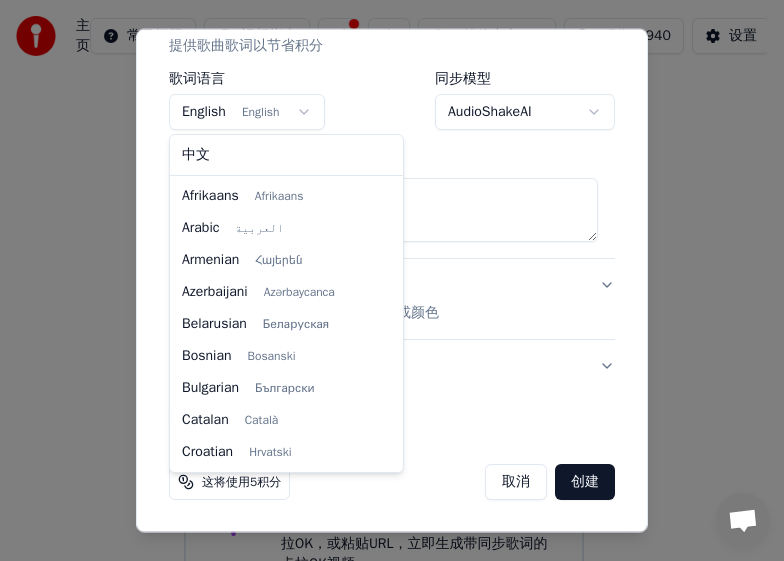 scroll, scrollTop: 128, scrollLeft: 0, axis: vertical 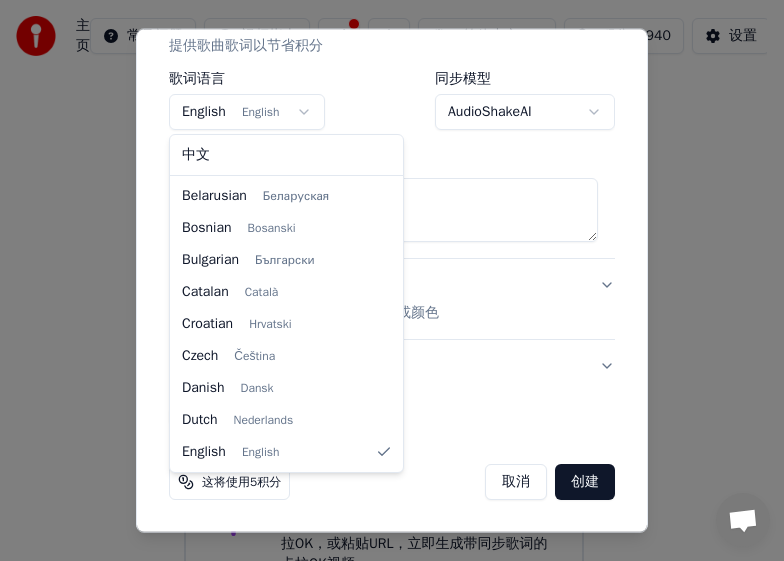 select on "**" 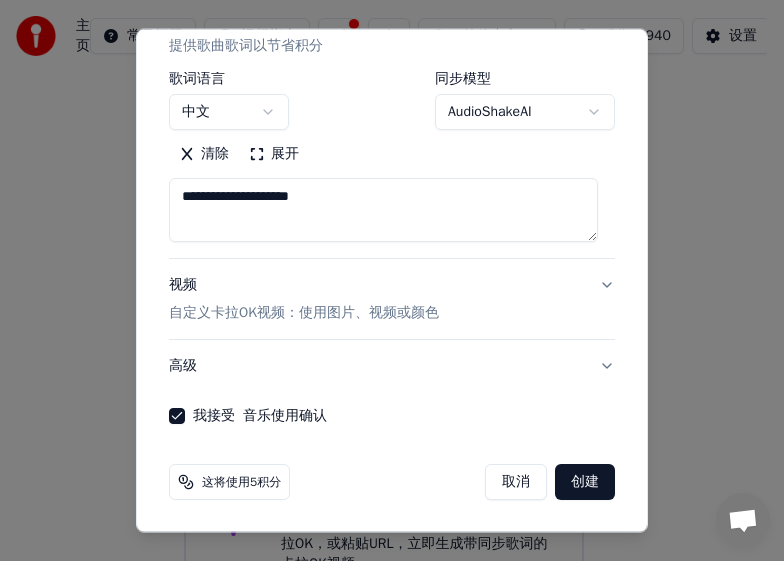 drag, startPoint x: 195, startPoint y: 196, endPoint x: 167, endPoint y: 196, distance: 28 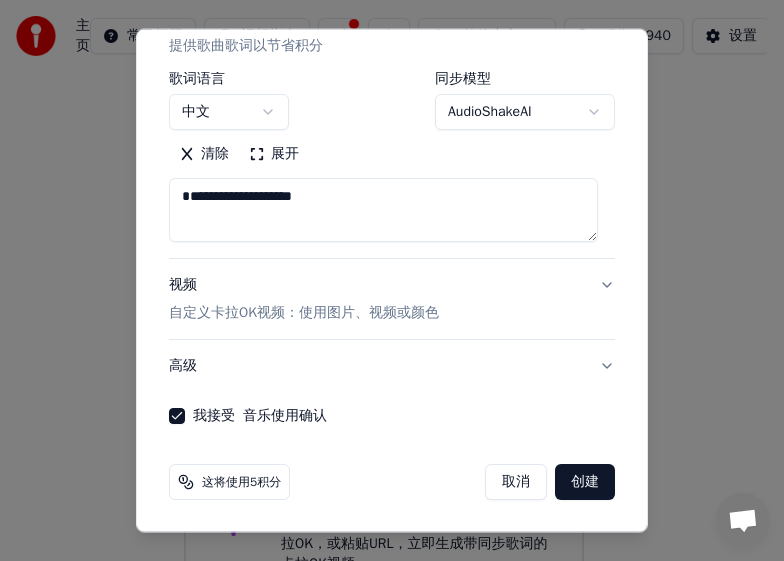 drag, startPoint x: 230, startPoint y: 195, endPoint x: 259, endPoint y: 188, distance: 29.832869 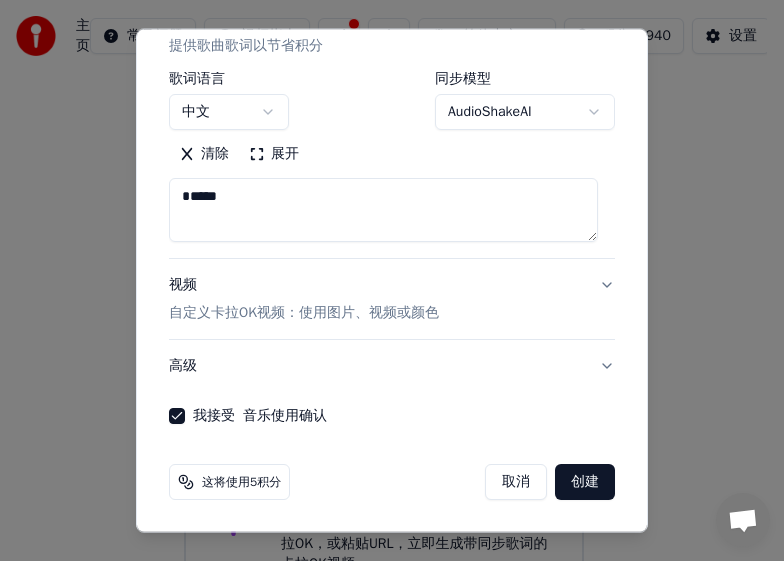 type on "***" 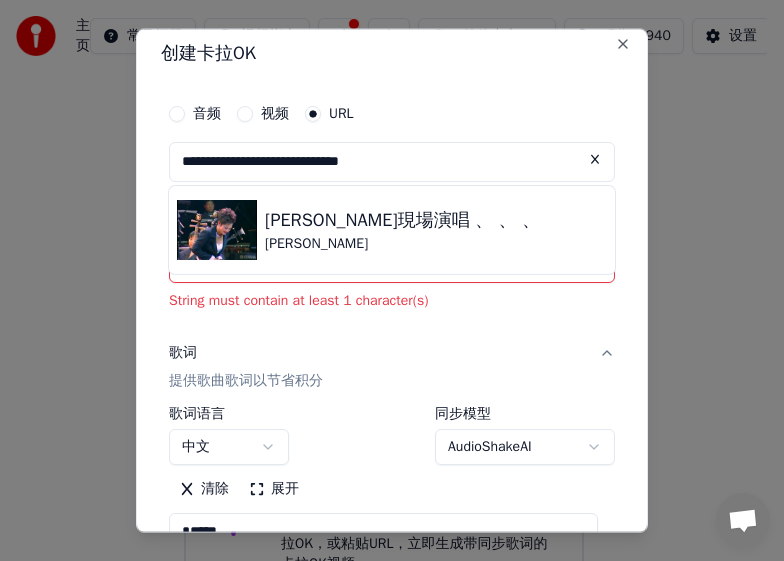 scroll, scrollTop: 0, scrollLeft: 0, axis: both 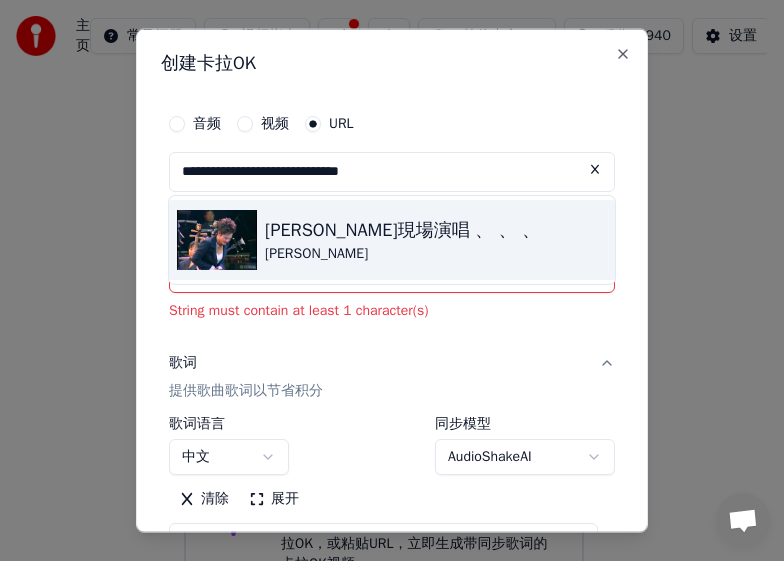 click on "[PERSON_NAME]現場演唱 、 、 、" at bounding box center (402, 229) 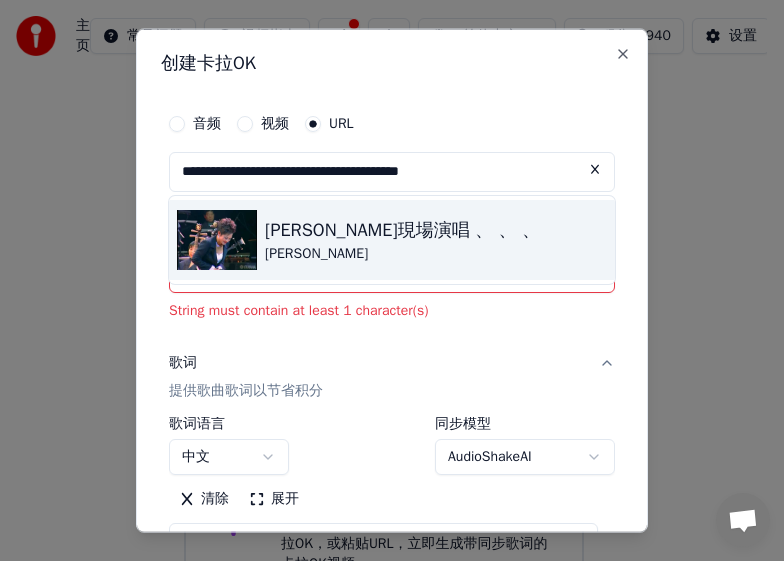 type on "**********" 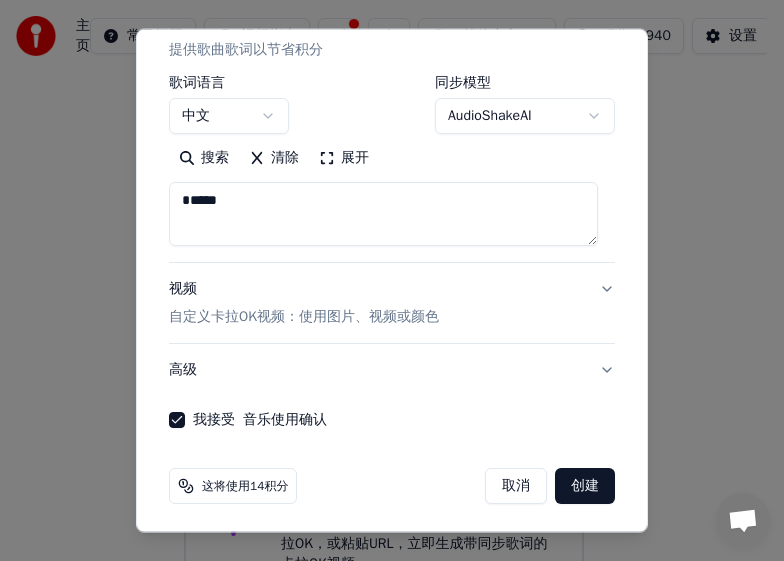 scroll, scrollTop: 317, scrollLeft: 0, axis: vertical 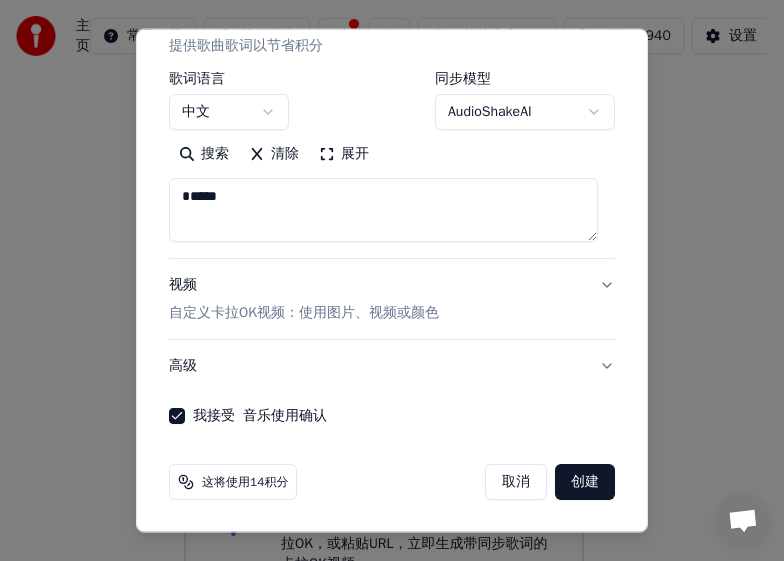 click on "创建" at bounding box center (585, 482) 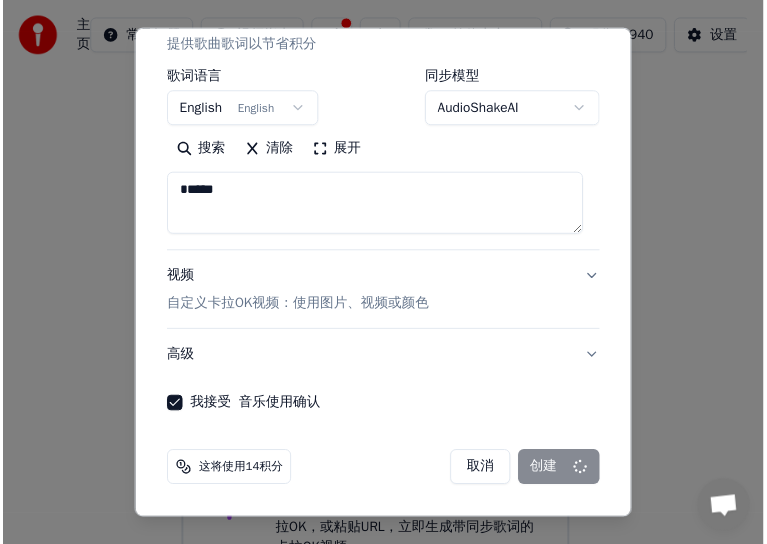 scroll, scrollTop: 289, scrollLeft: 0, axis: vertical 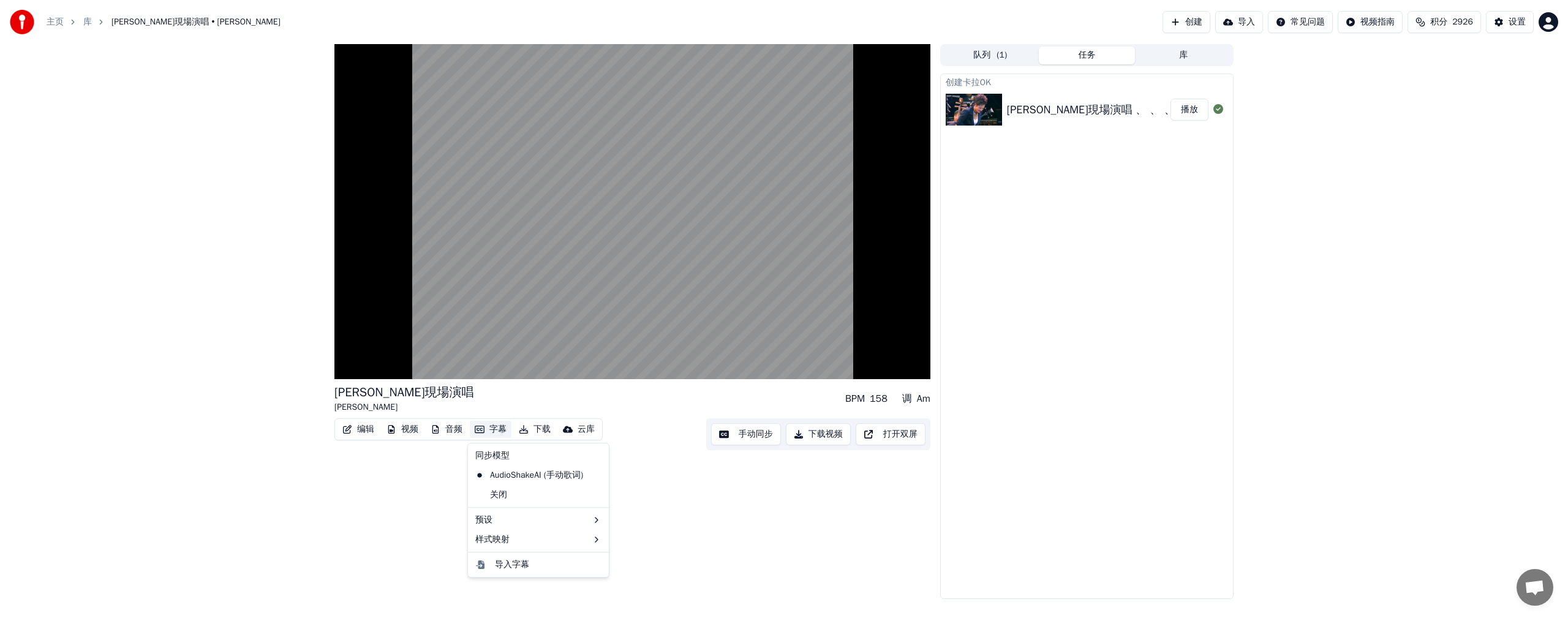 click on "字幕" at bounding box center [491, 429] 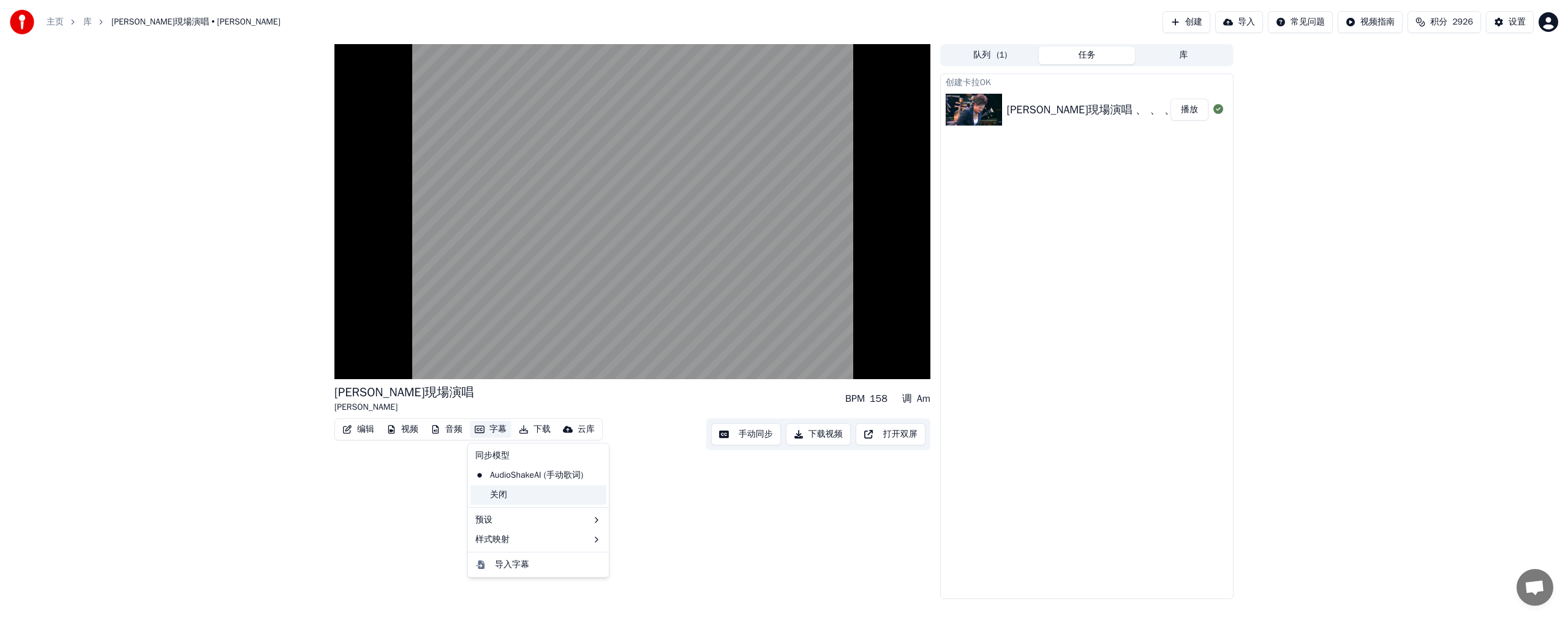 click on "关闭" at bounding box center [538, 495] 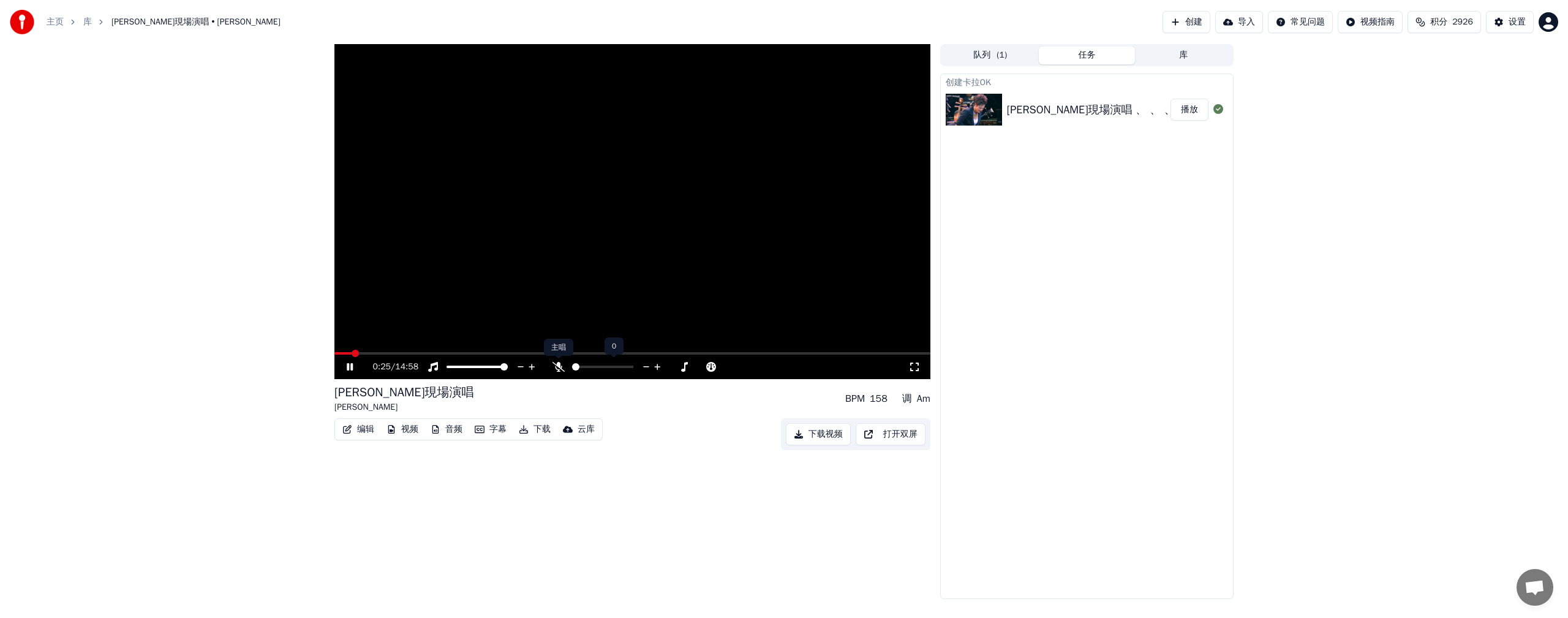 click 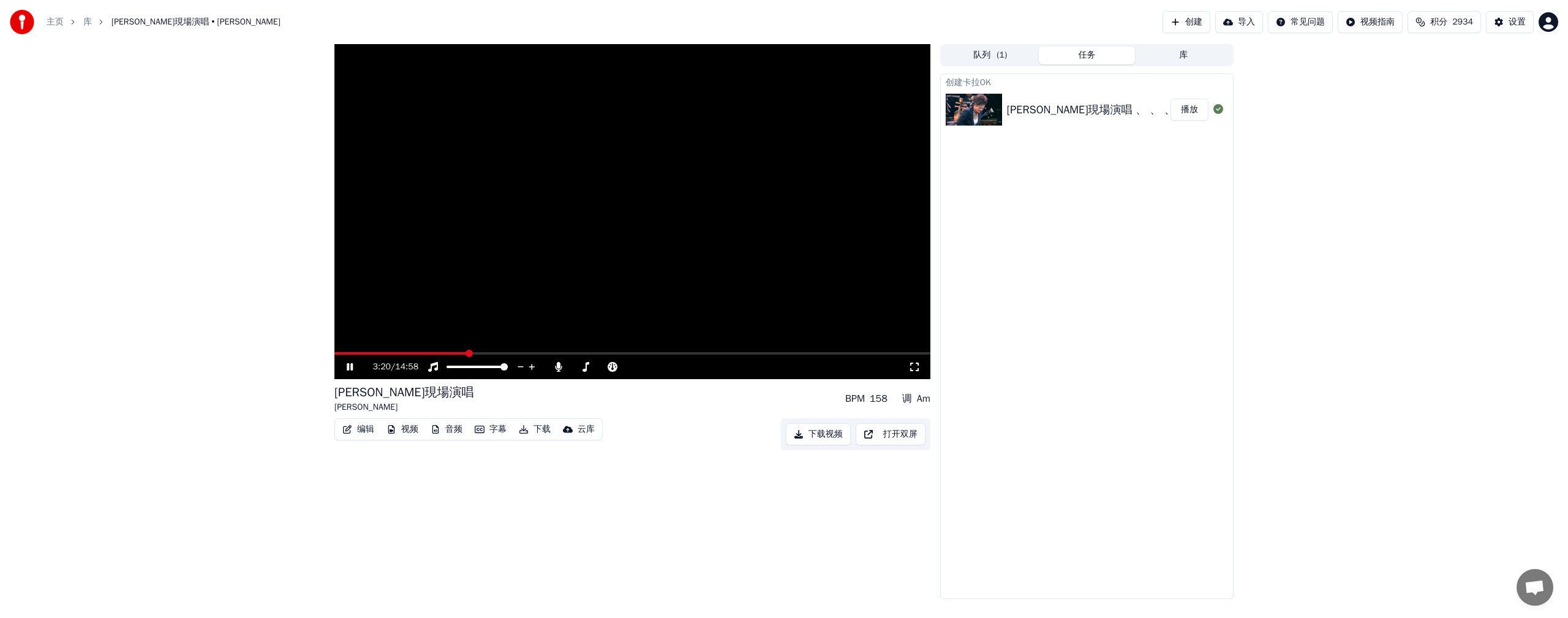 click at bounding box center (632, 353) 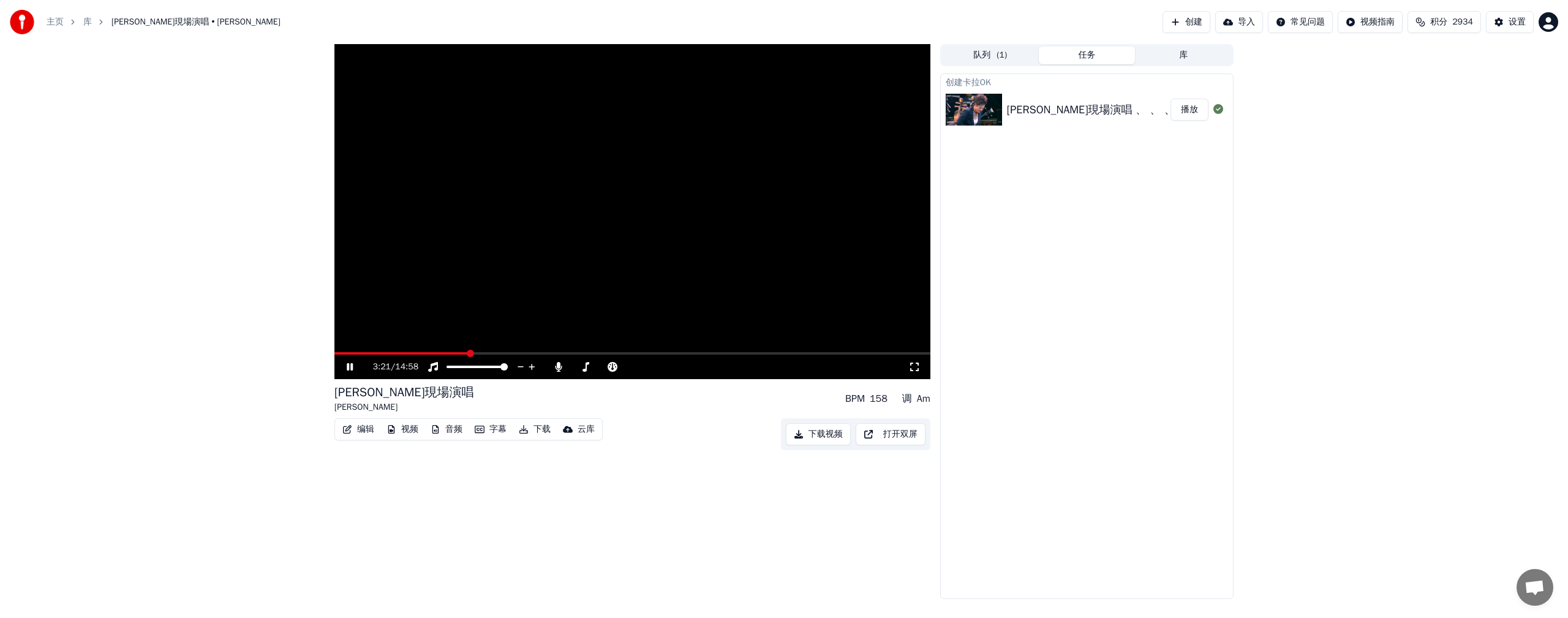 click on "3:21  /  14:58" at bounding box center [632, 367] 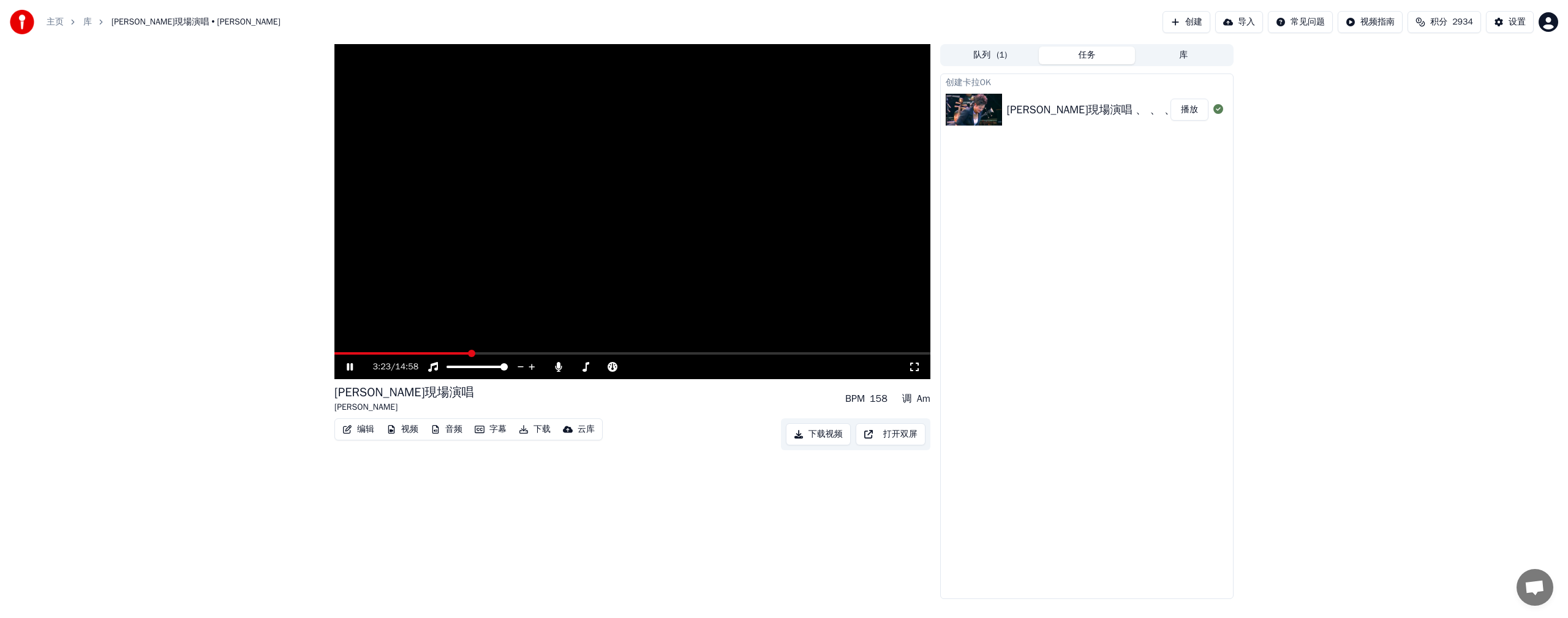 click at bounding box center [632, 353] 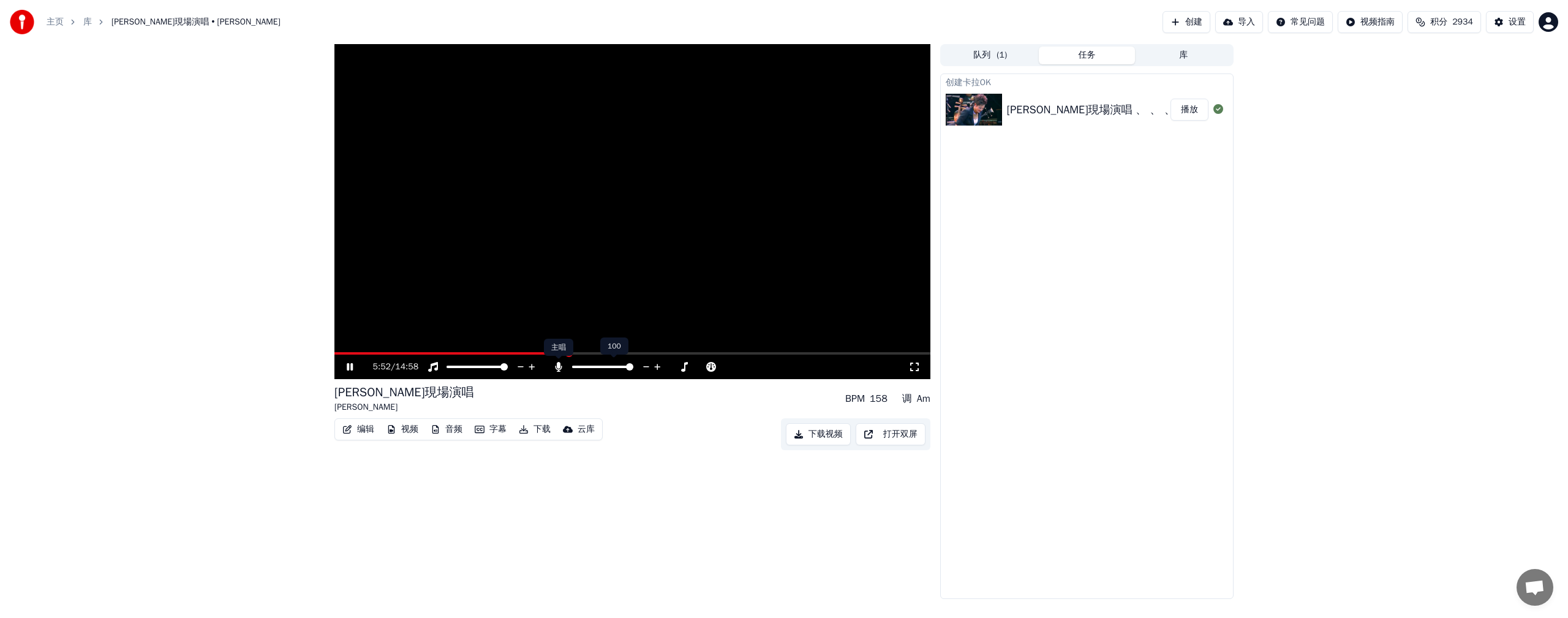 click 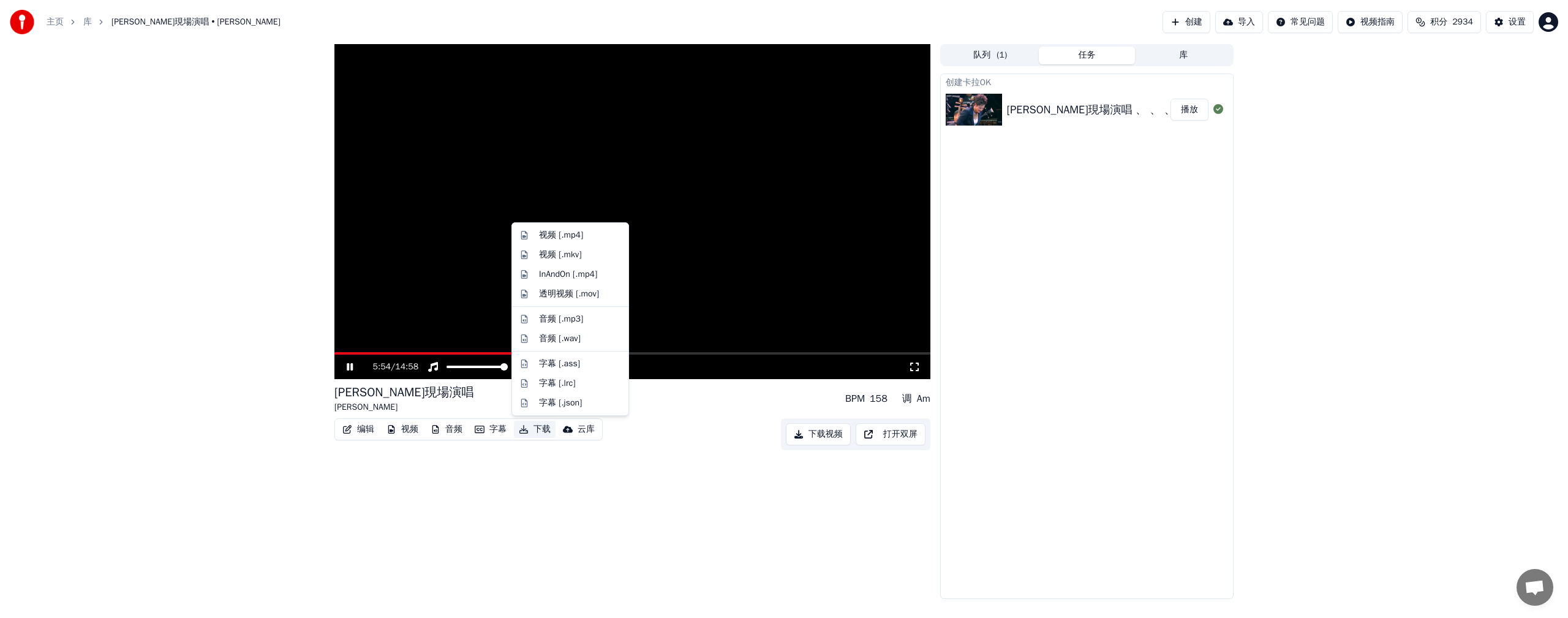 click on "下载" at bounding box center [535, 429] 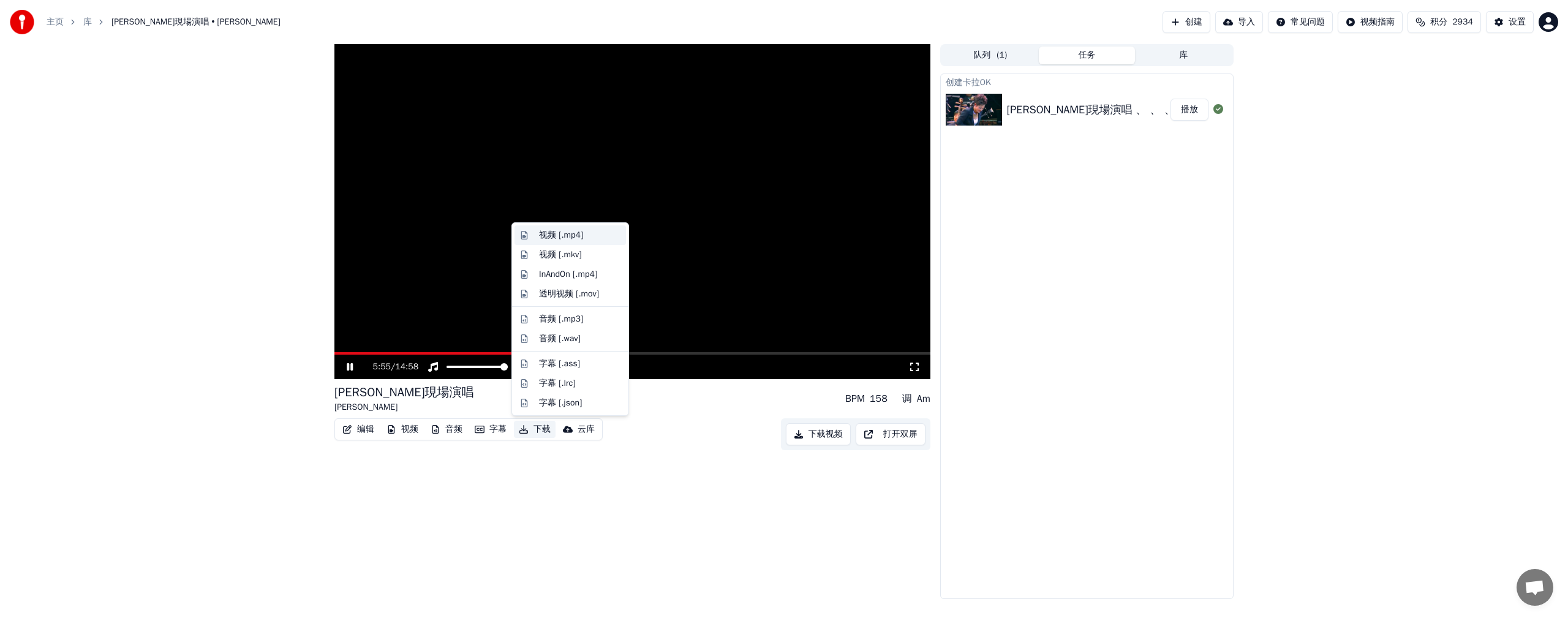 click on "视频 [.mp4]" at bounding box center (561, 235) 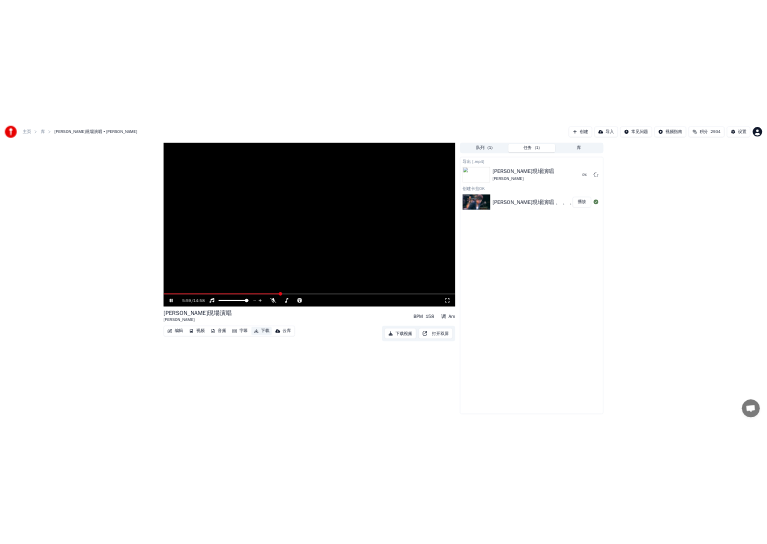 scroll, scrollTop: 399, scrollLeft: 0, axis: vertical 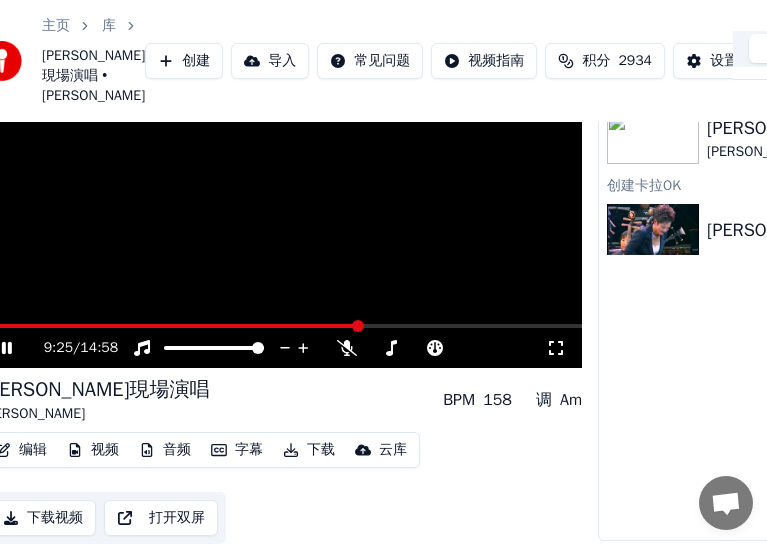 click 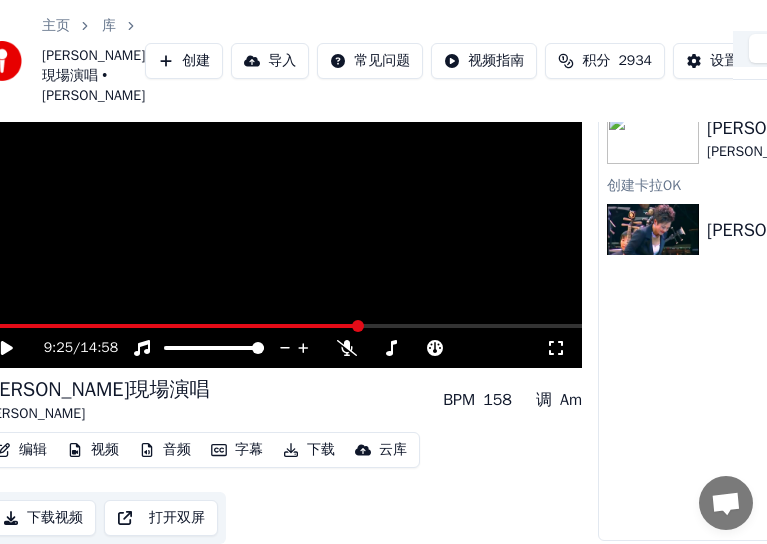 click on "导出 [.mp4] [PERSON_NAME]現場演唱 [PERSON_NAME] 创建[PERSON_NAME]OK [PERSON_NAME]現場演唱 、 、 、 播放" at bounding box center [823, 310] 